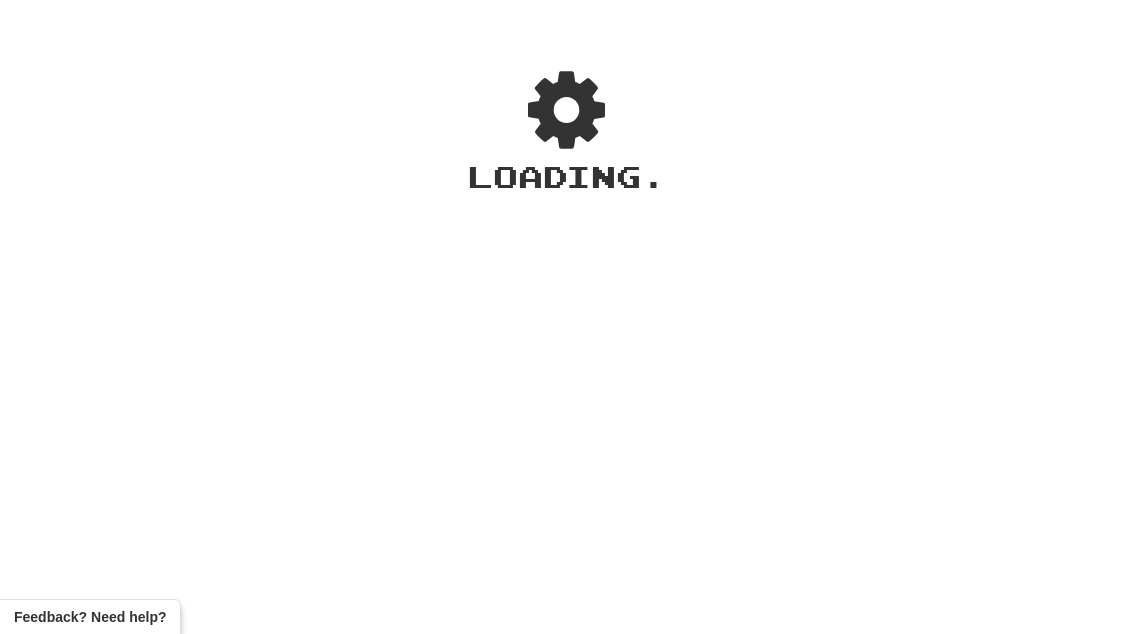 scroll, scrollTop: 0, scrollLeft: 0, axis: both 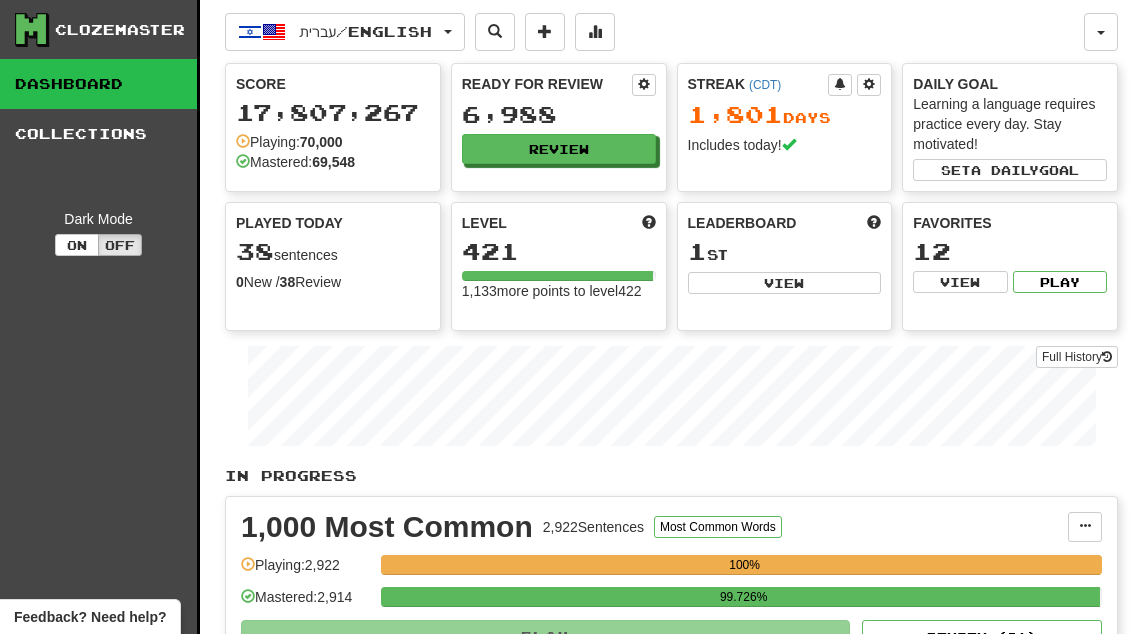 click on "View" at bounding box center (785, 283) 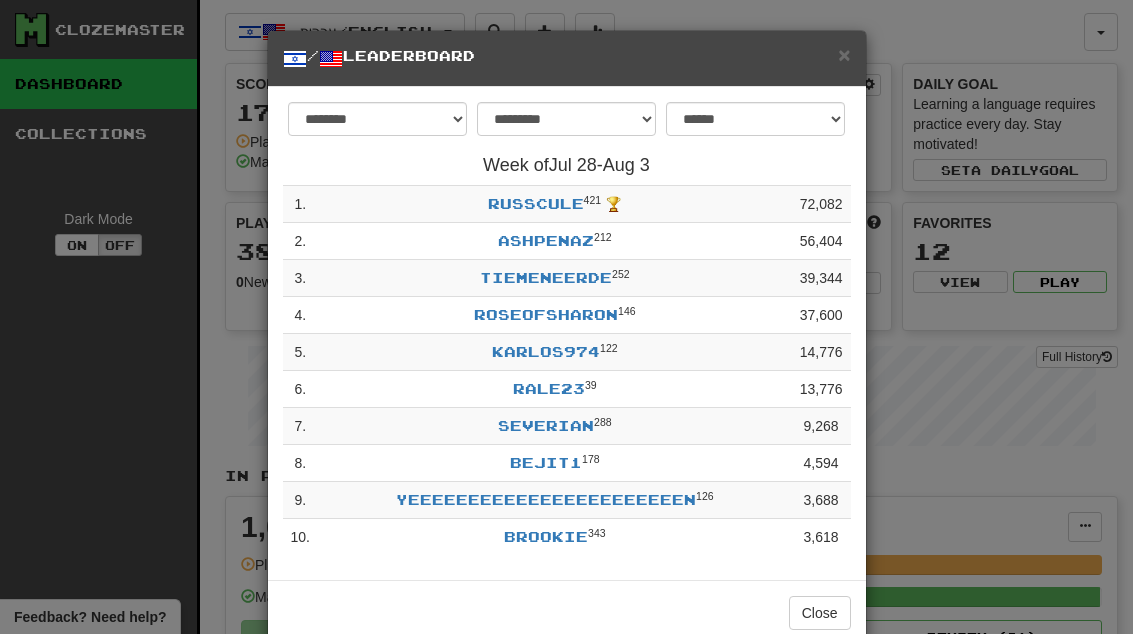 click on "Close" at bounding box center [820, 613] 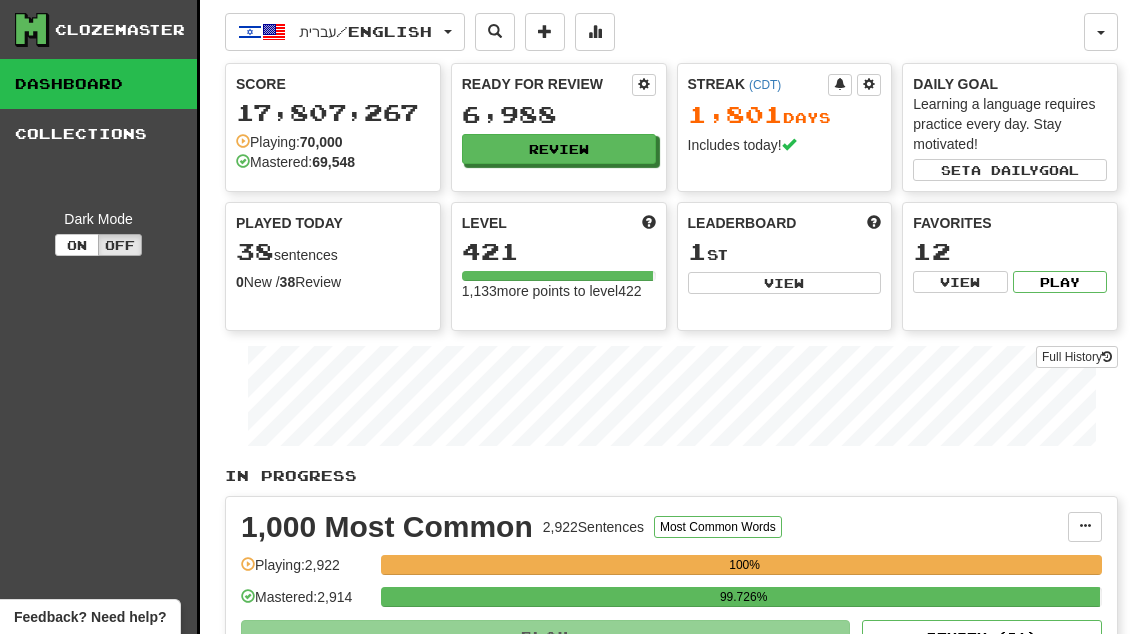 click on "Review" at bounding box center (559, 149) 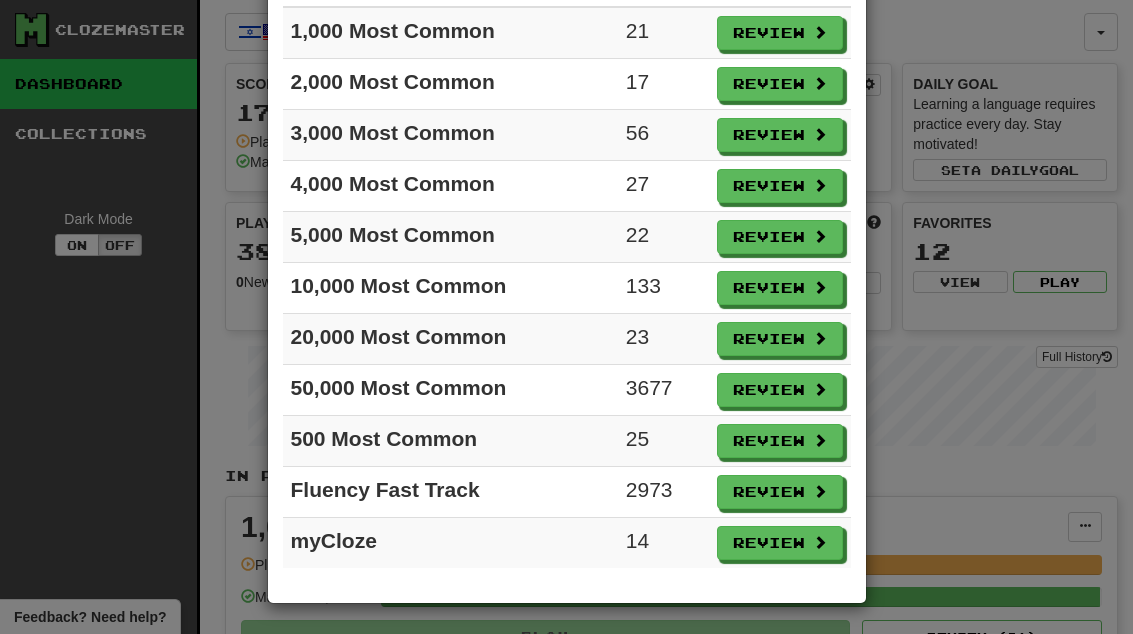 scroll, scrollTop: 173, scrollLeft: 0, axis: vertical 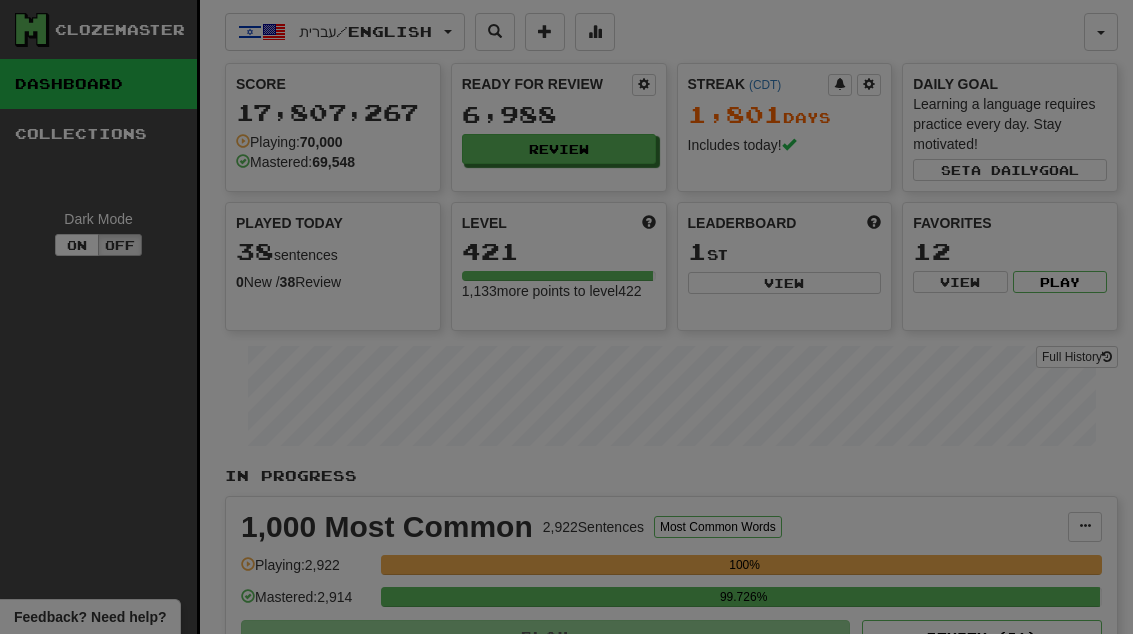 select on "**" 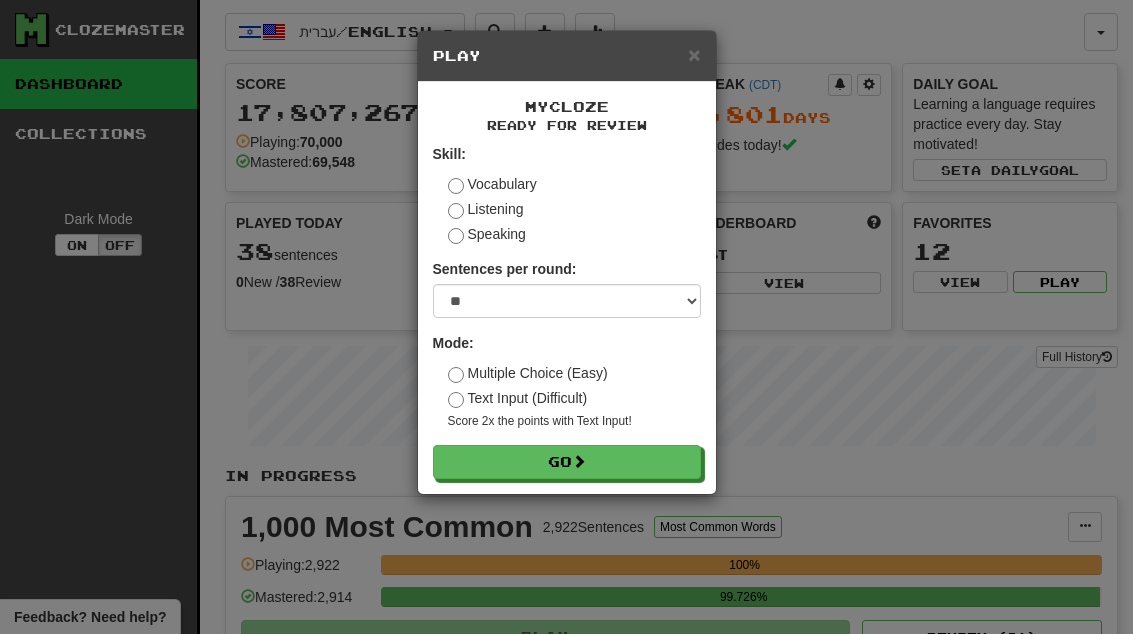 click on "Go" at bounding box center (567, 462) 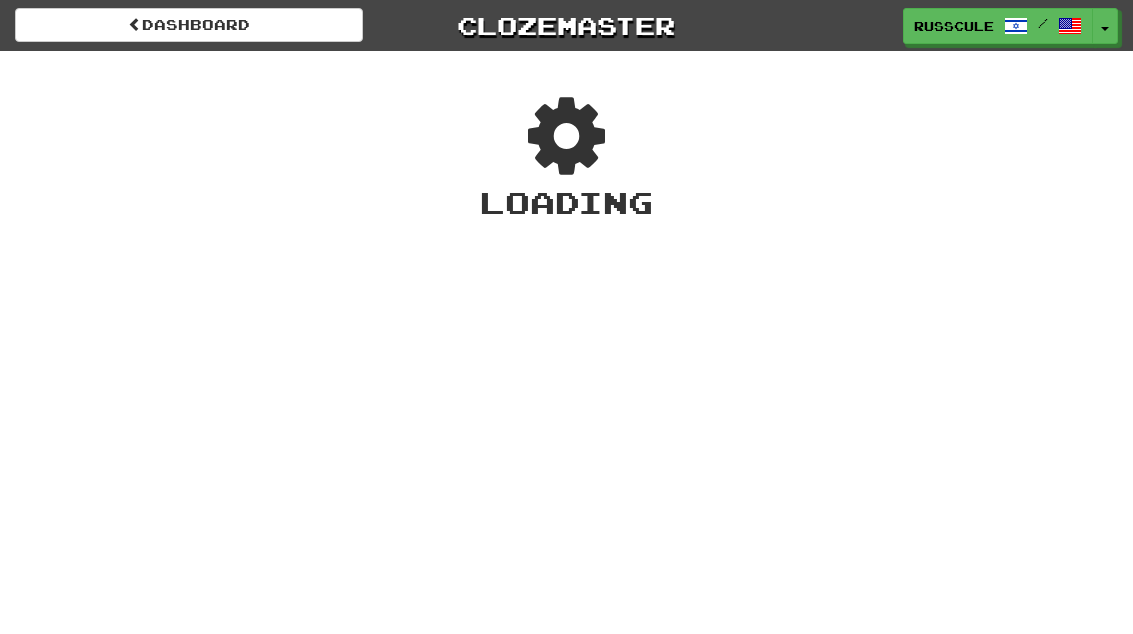 scroll, scrollTop: 0, scrollLeft: 0, axis: both 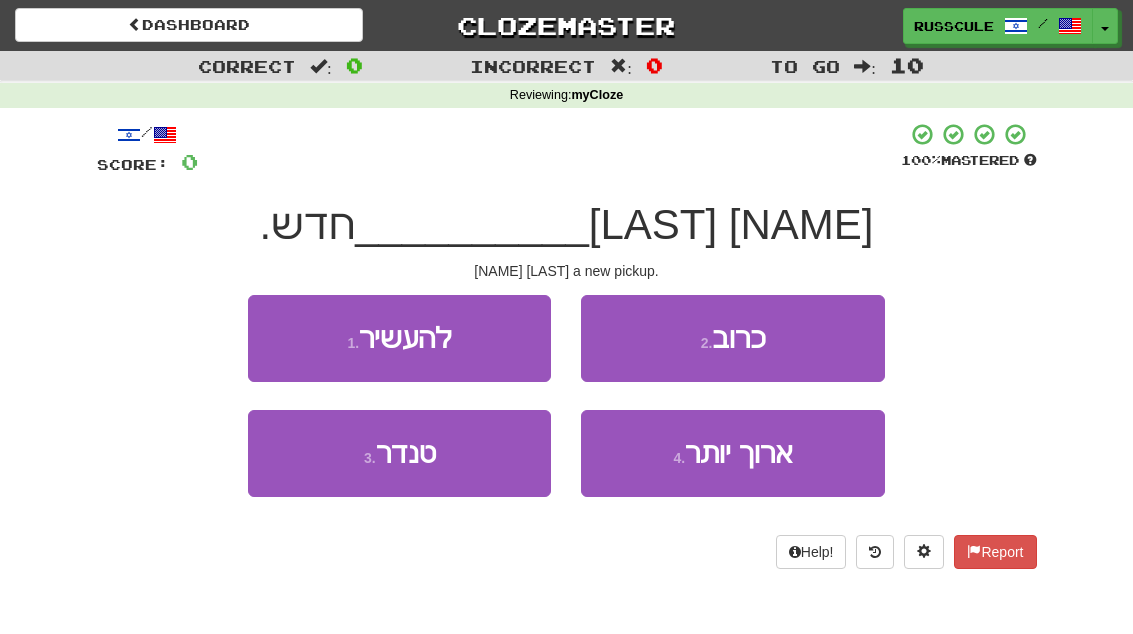 click on "3 .  טנדר" at bounding box center [399, 453] 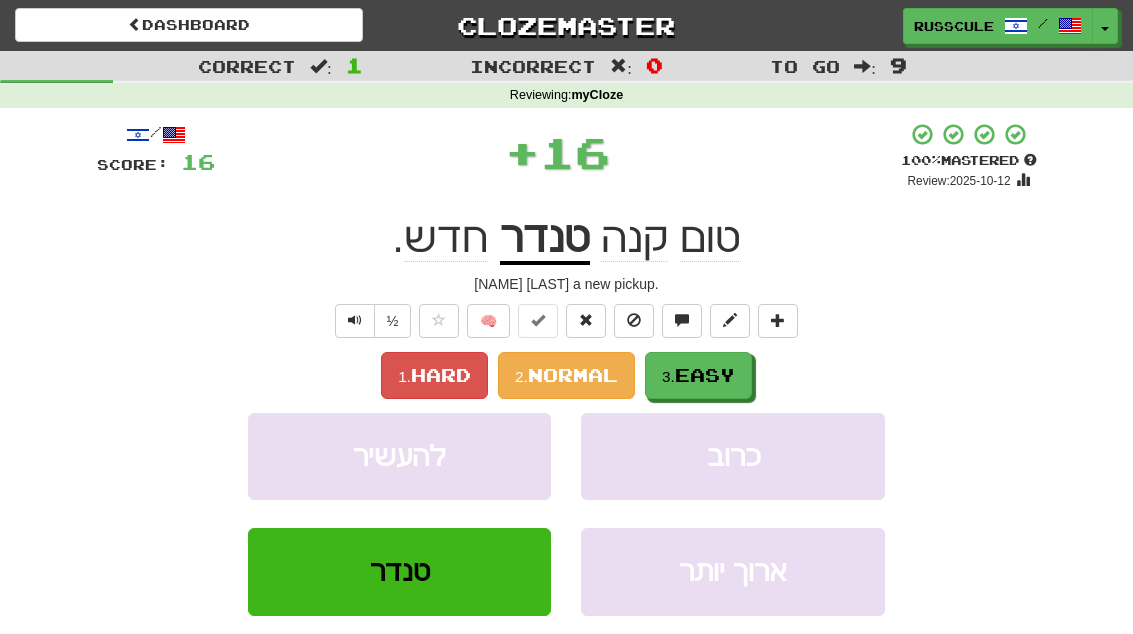 click on "Easy" at bounding box center [705, 375] 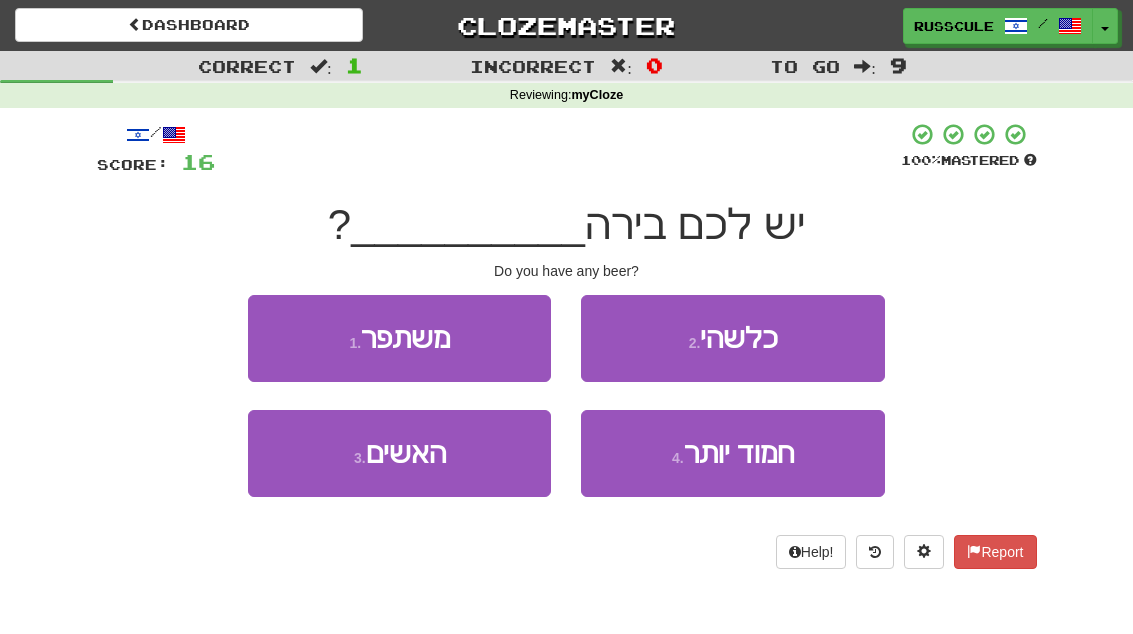 click on "2 .  כלשהי" at bounding box center [732, 338] 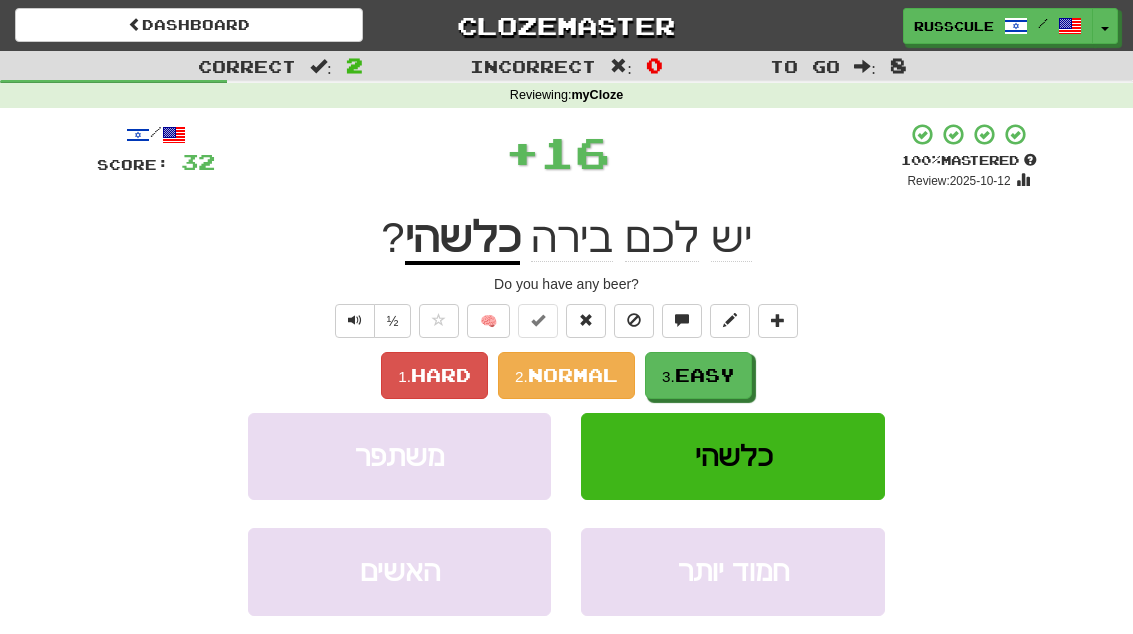 click on "1.  Hard 2.  Normal 3.  Easy" at bounding box center (567, 375) 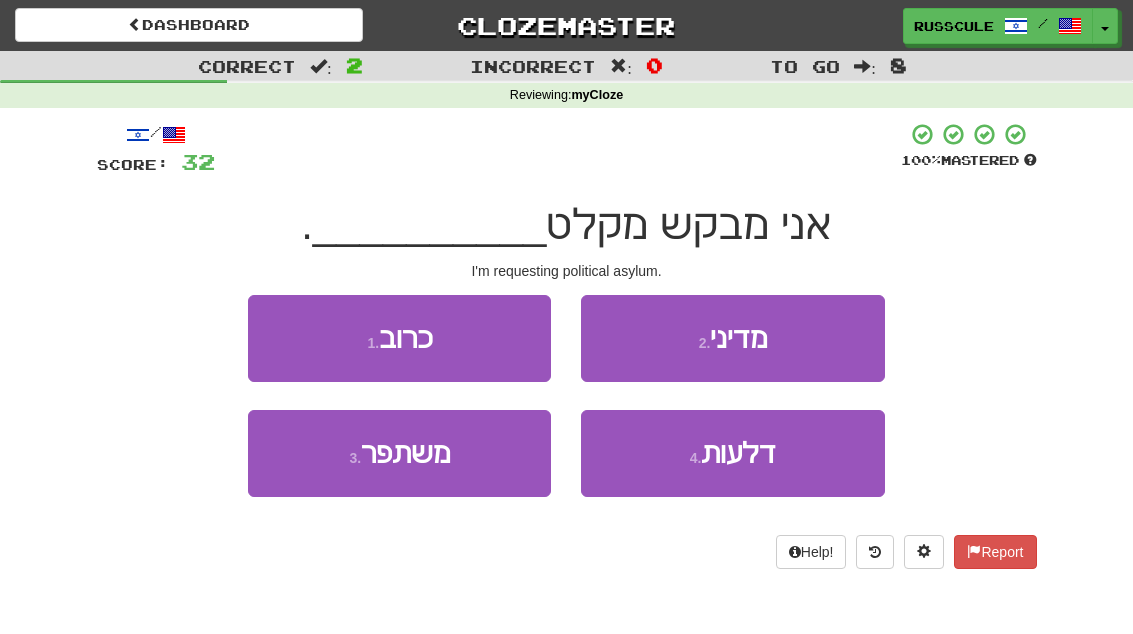 click on "2 .  מדיני" at bounding box center (732, 338) 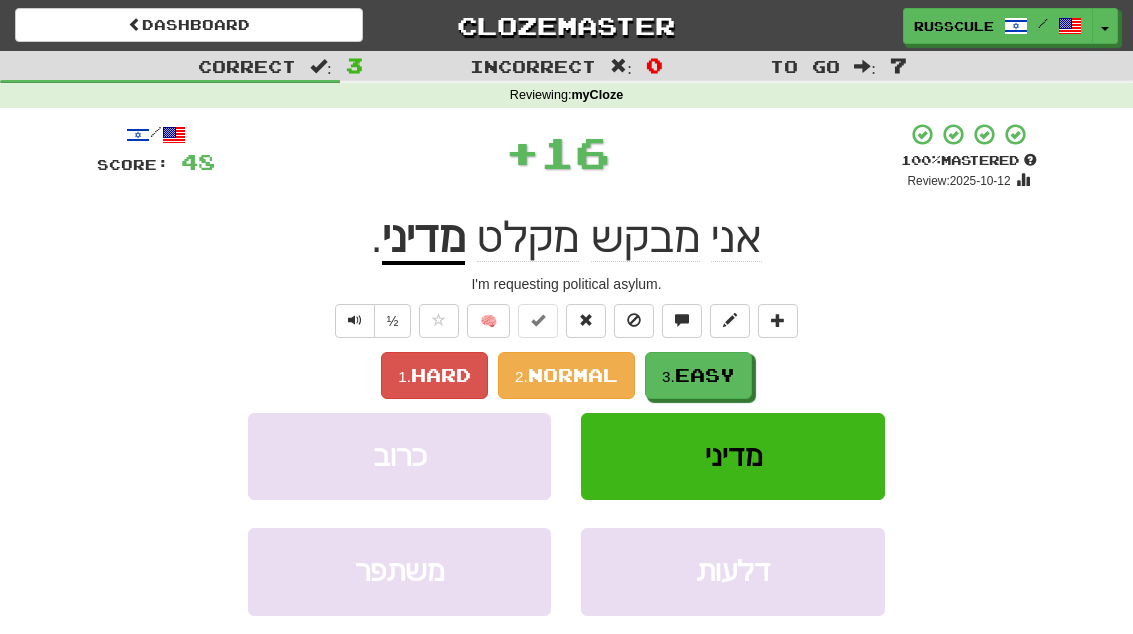 click on "3.  Easy" at bounding box center [698, 375] 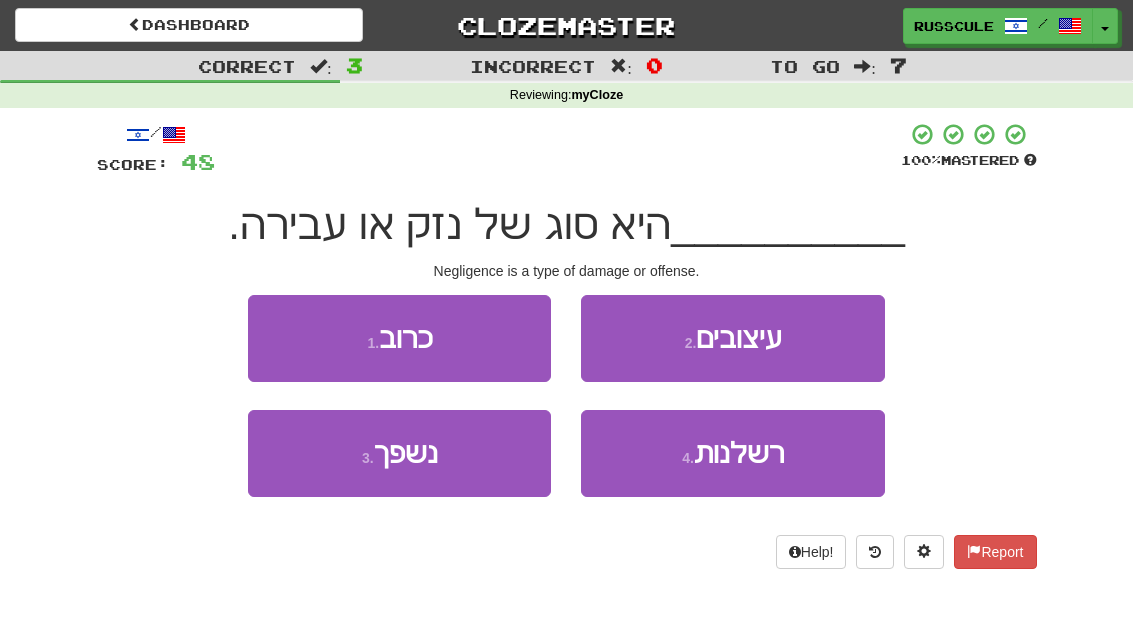 click on "3 .  נשפך" at bounding box center [399, 453] 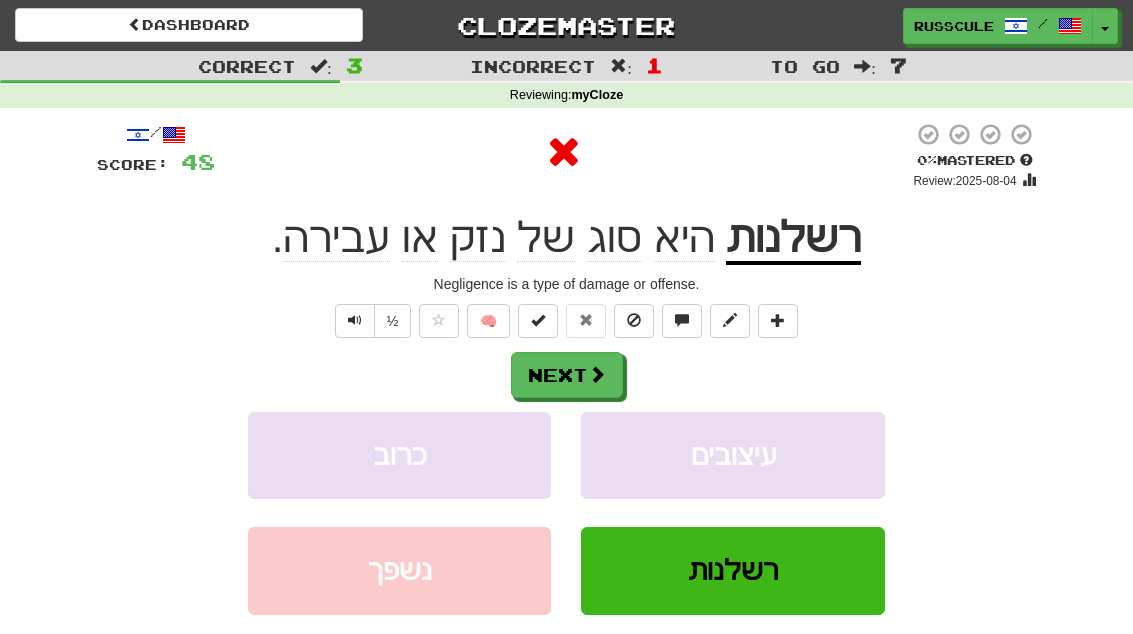 click on "Next" at bounding box center [567, 375] 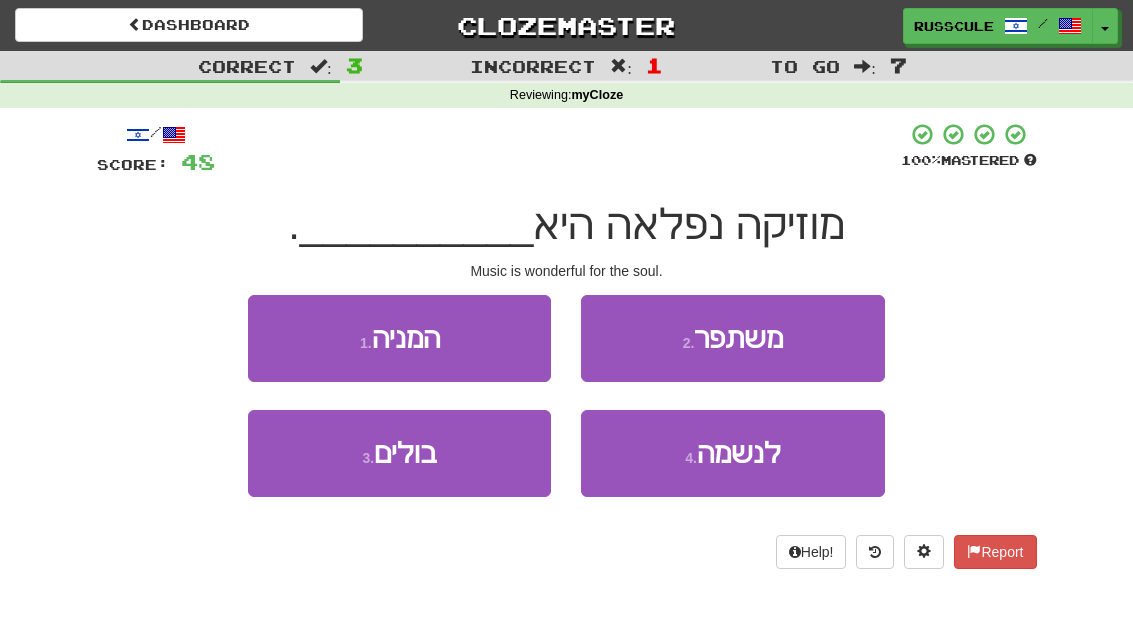 click on "4 .  לנשמה" at bounding box center (732, 453) 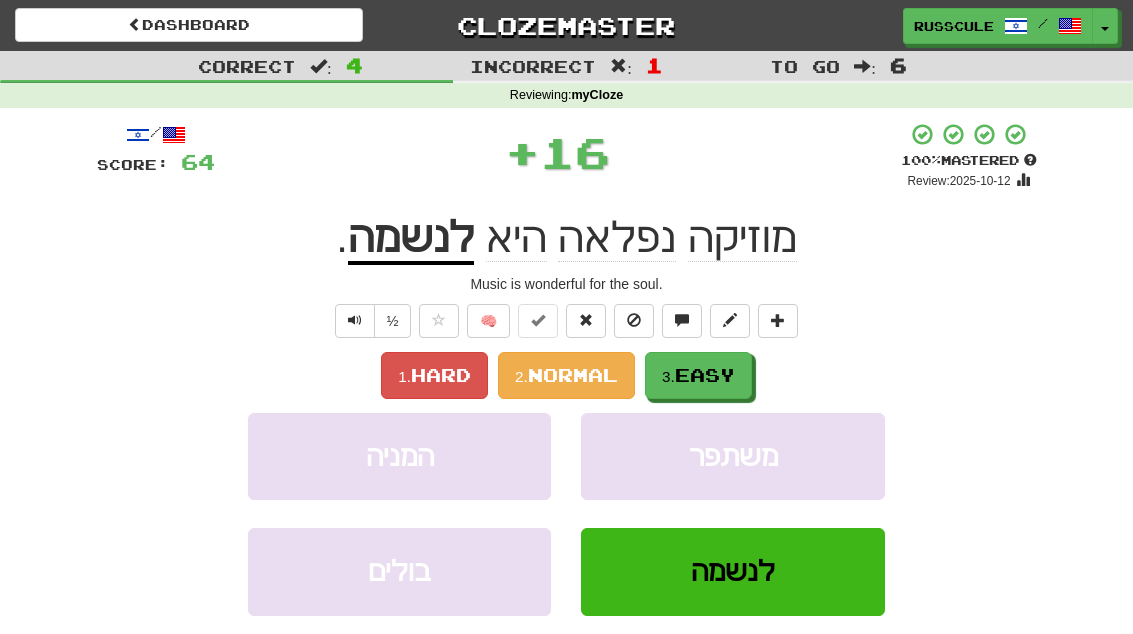 click on "3.  Easy" at bounding box center [698, 375] 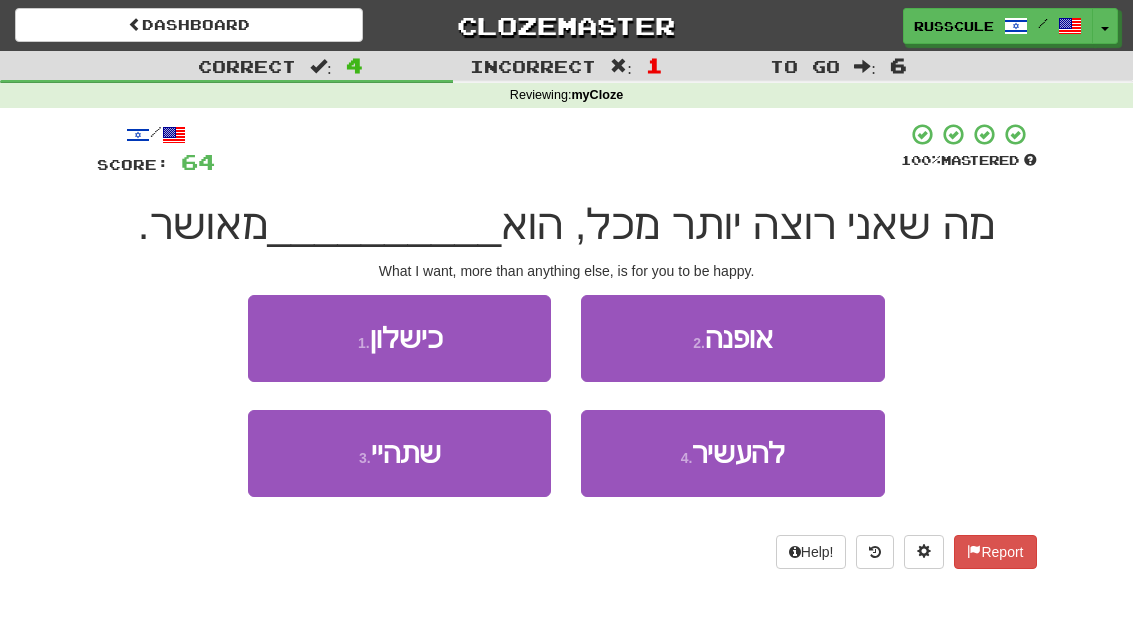 click on "להעשיר" at bounding box center (738, 453) 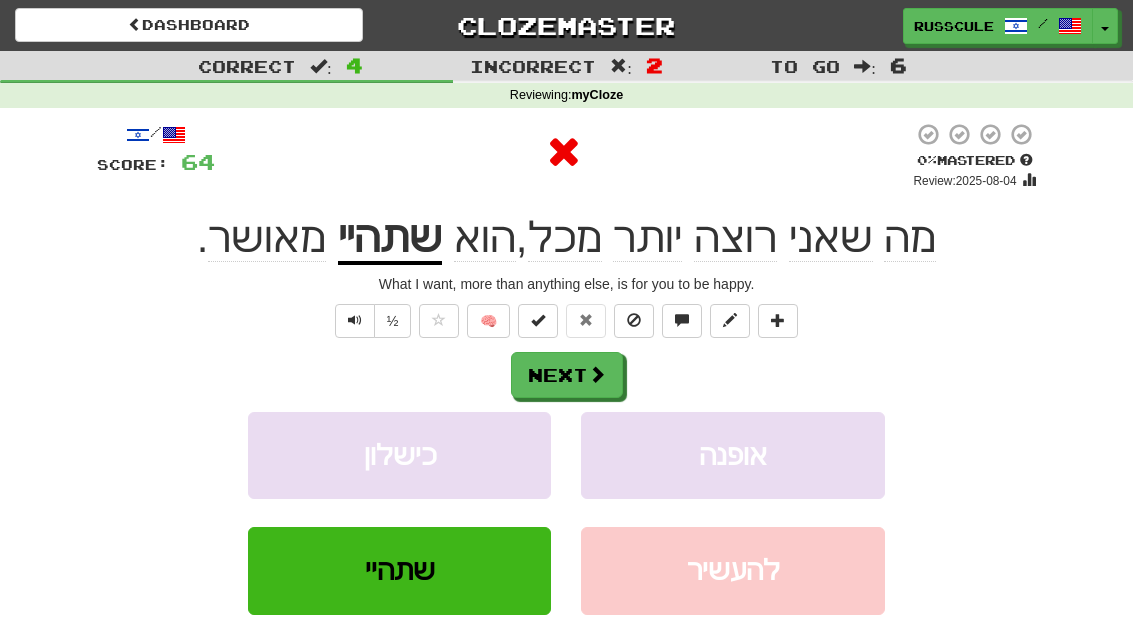 click on "Next" at bounding box center [567, 375] 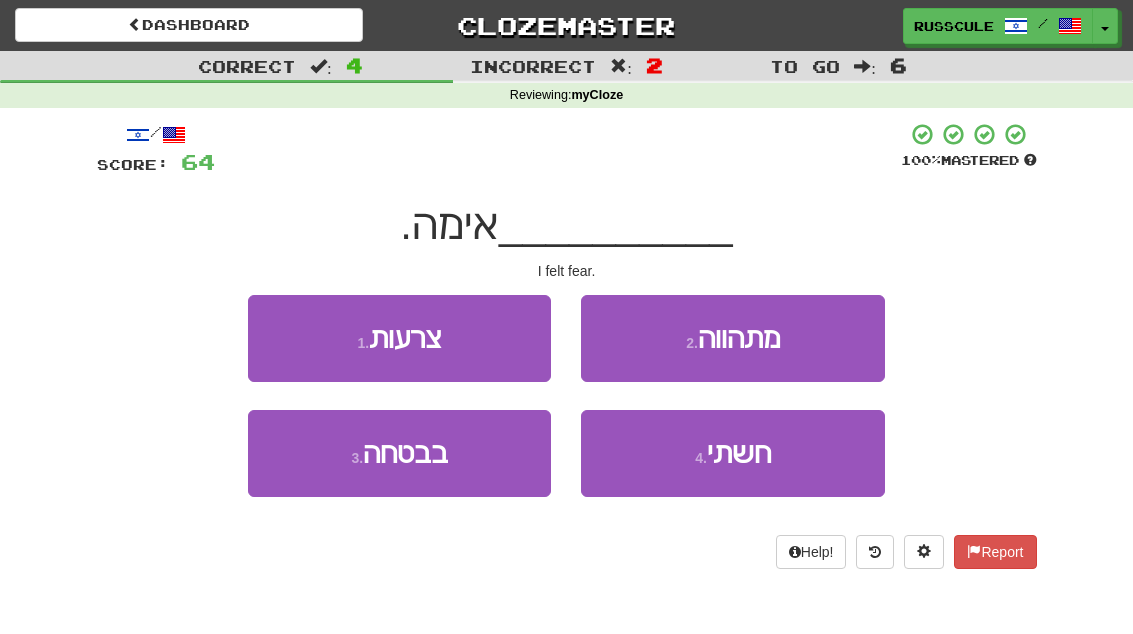 click on "4 .  חשתי" at bounding box center [732, 453] 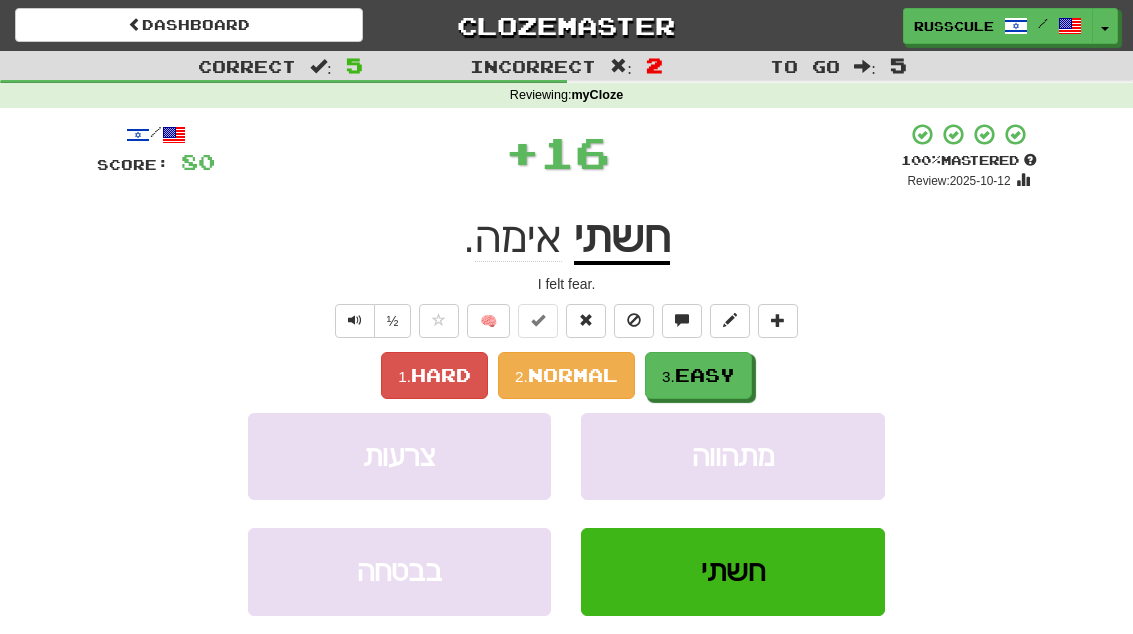 click on "Easy" at bounding box center [705, 375] 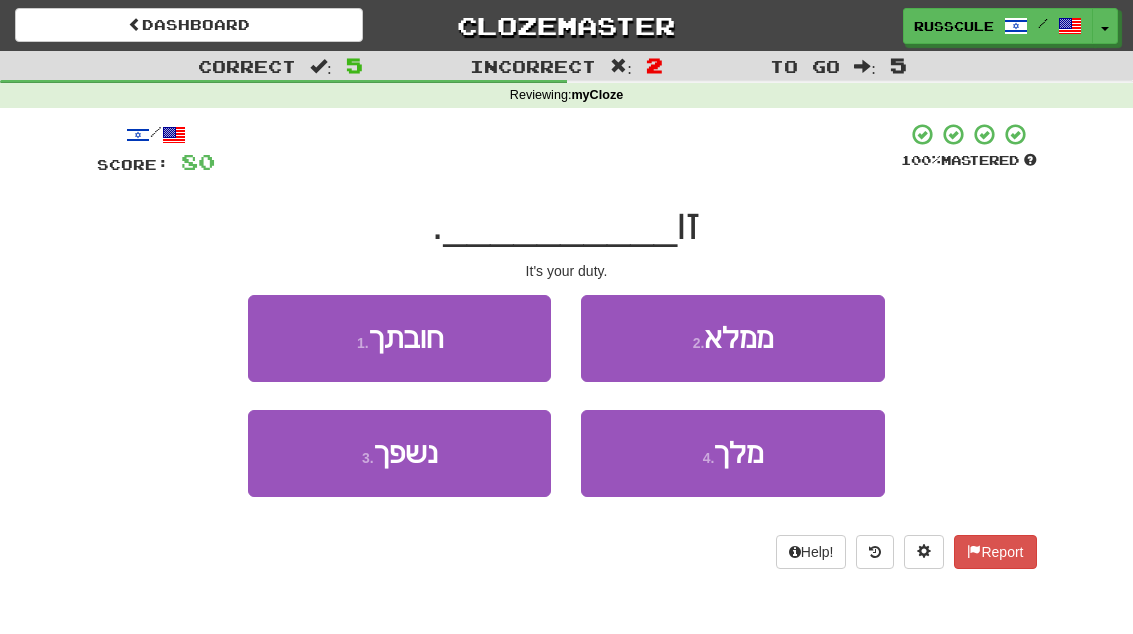 click on "1 .  חובתך" at bounding box center (399, 338) 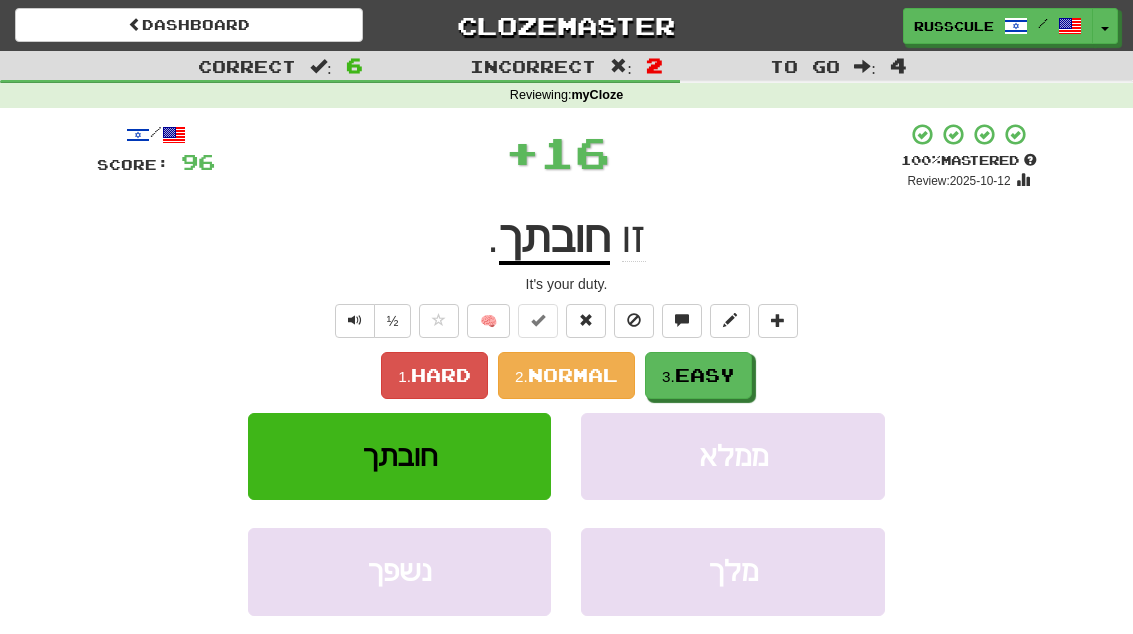 click on "3.  Easy" at bounding box center (698, 375) 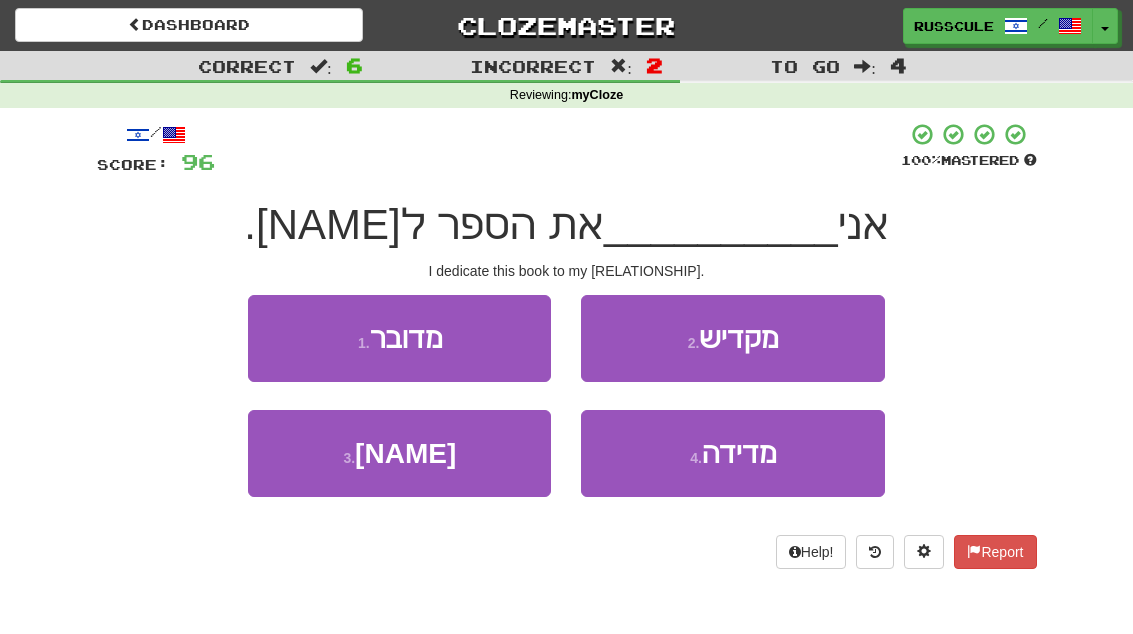 click on "2 .  מקדיש" at bounding box center [732, 338] 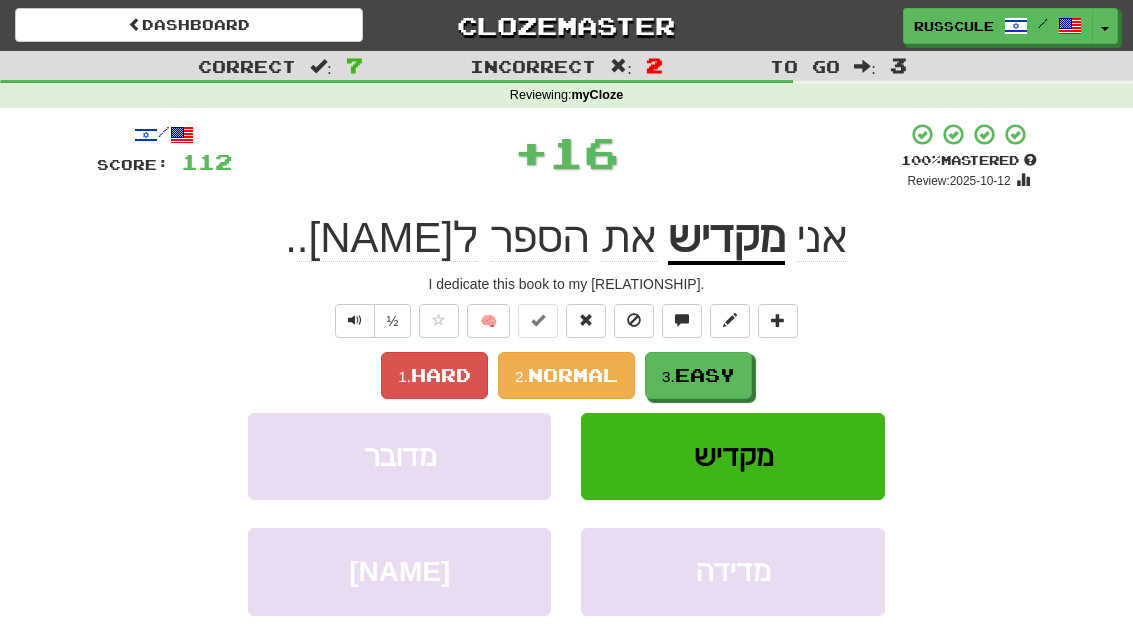 click on "3.  Easy" at bounding box center (698, 375) 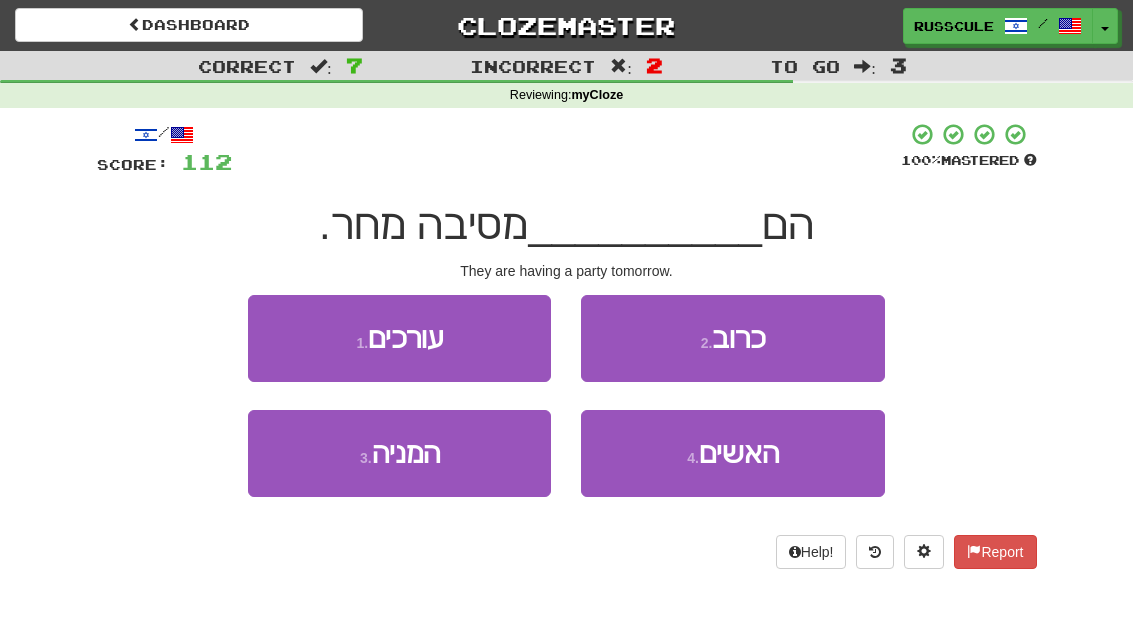 click on "1 .  עורכים" at bounding box center (399, 338) 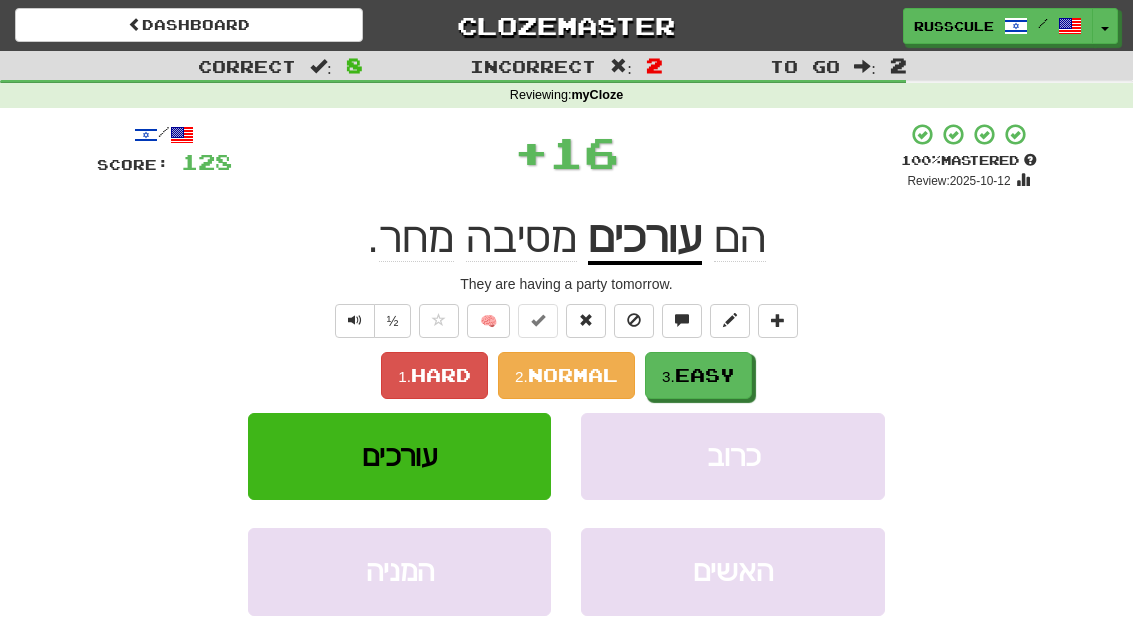 click on "3.  Easy" at bounding box center [698, 375] 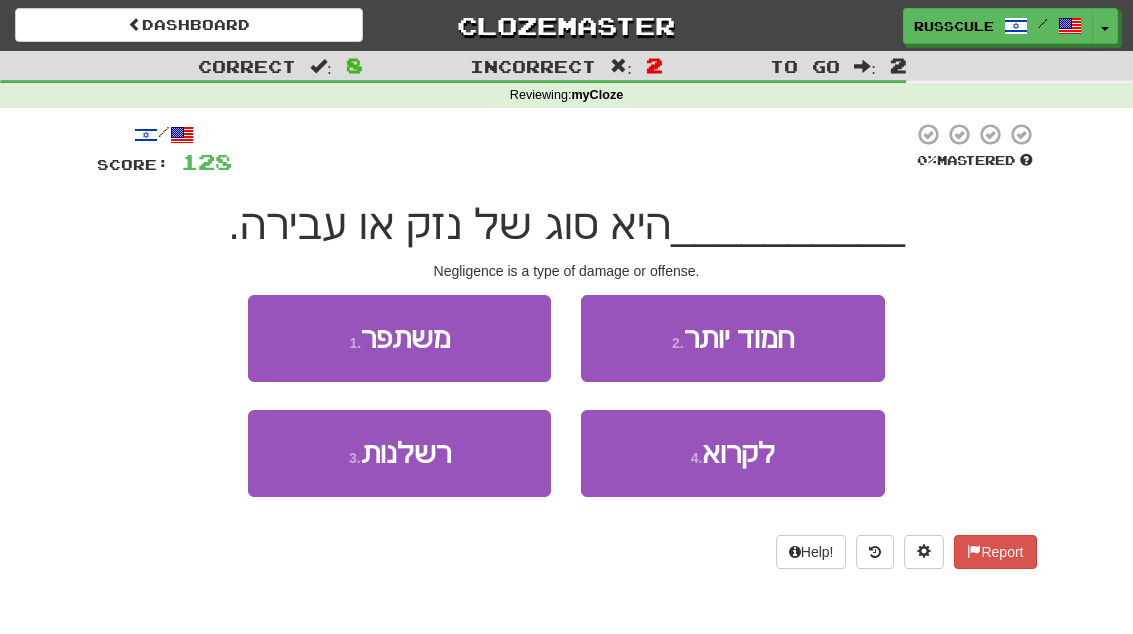click on "3 .  רשלנות" at bounding box center (399, 453) 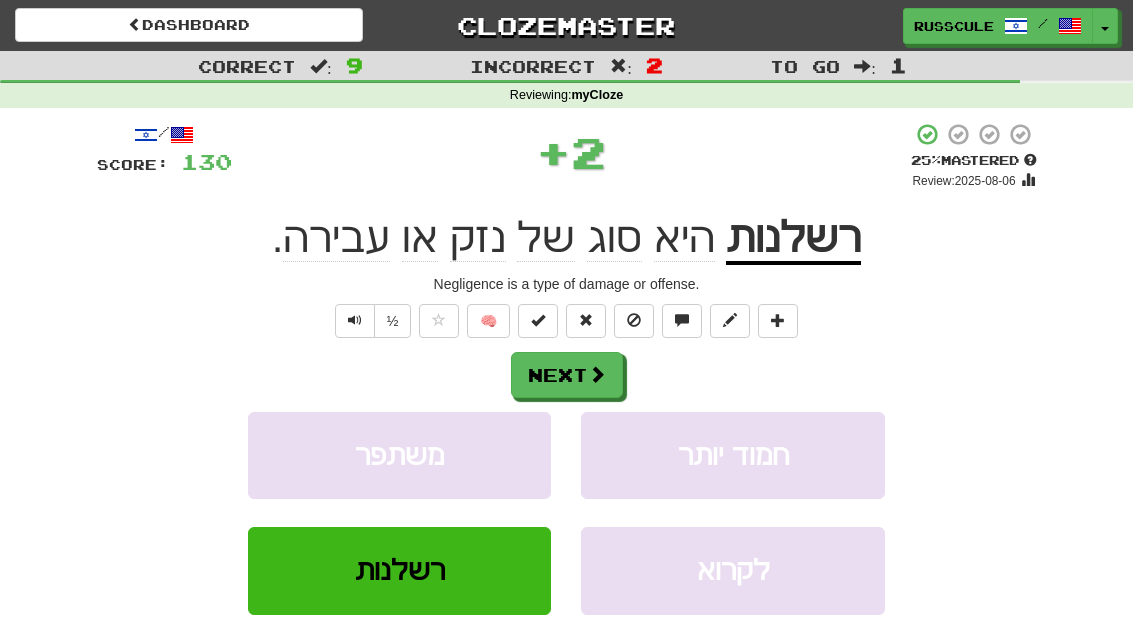 click at bounding box center (597, 374) 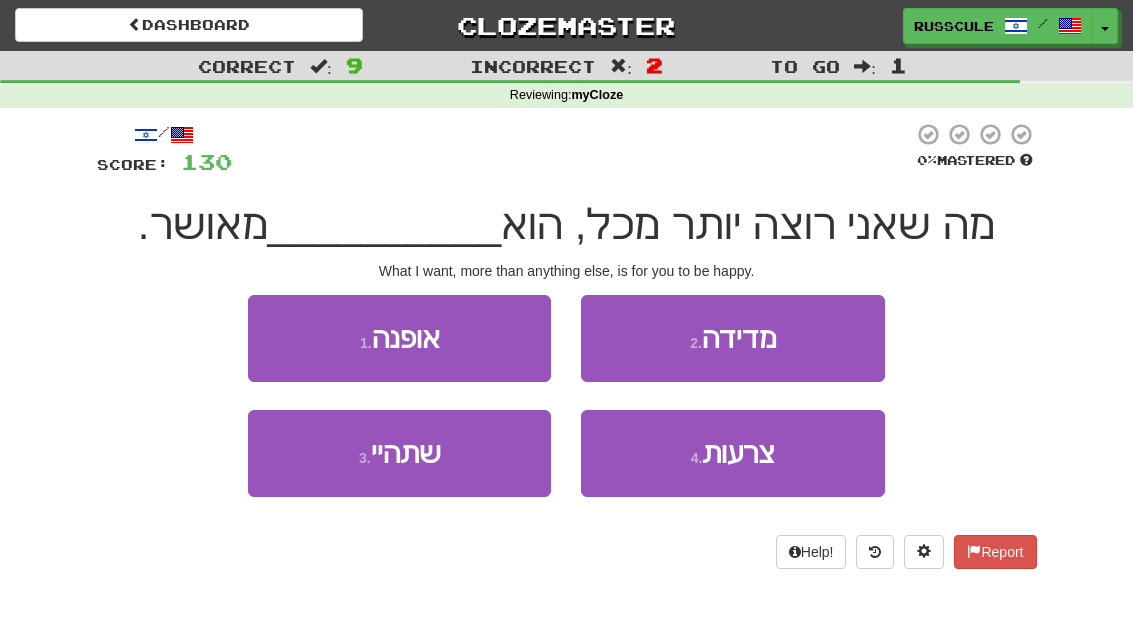 click on "3 .  שתהיי" at bounding box center [399, 453] 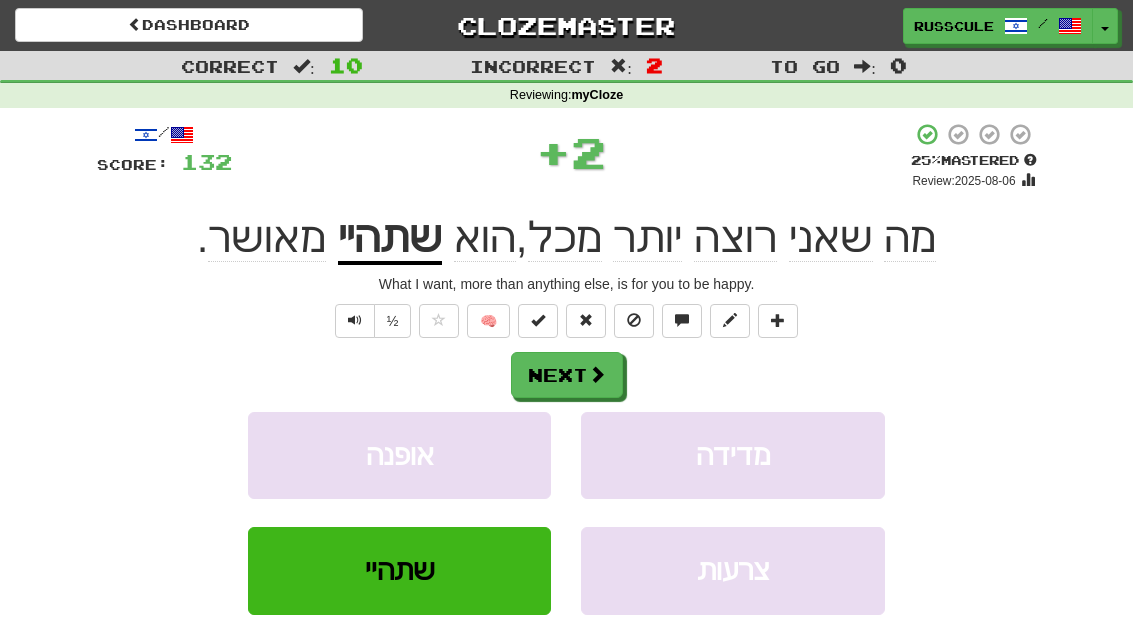 click on "Next" at bounding box center [567, 375] 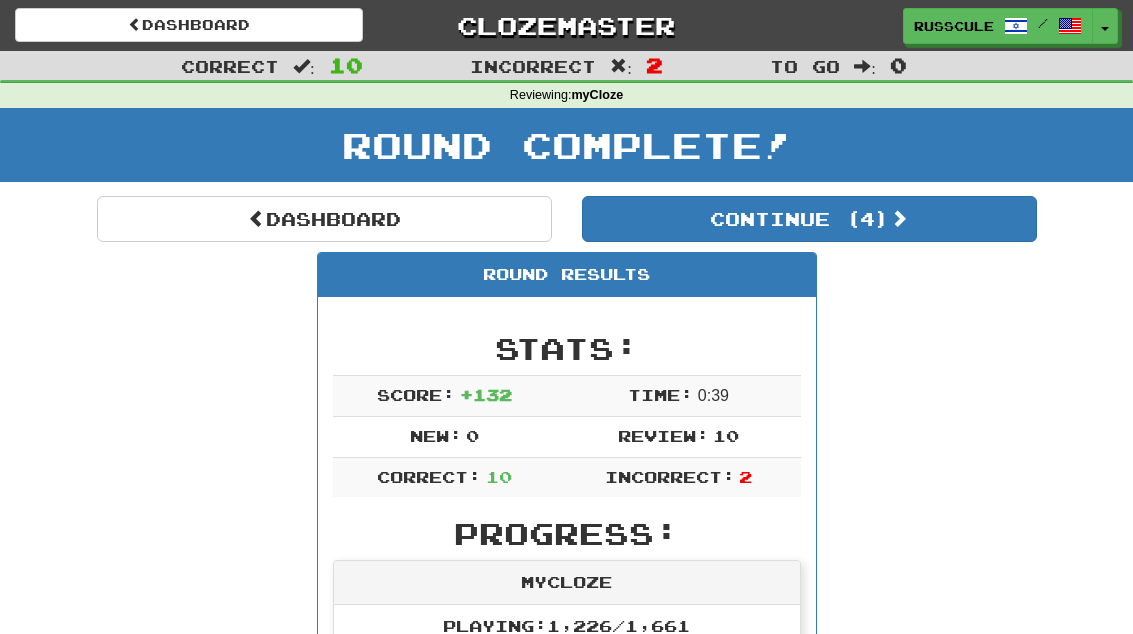 click on "Continue ( 4 )" at bounding box center [809, 219] 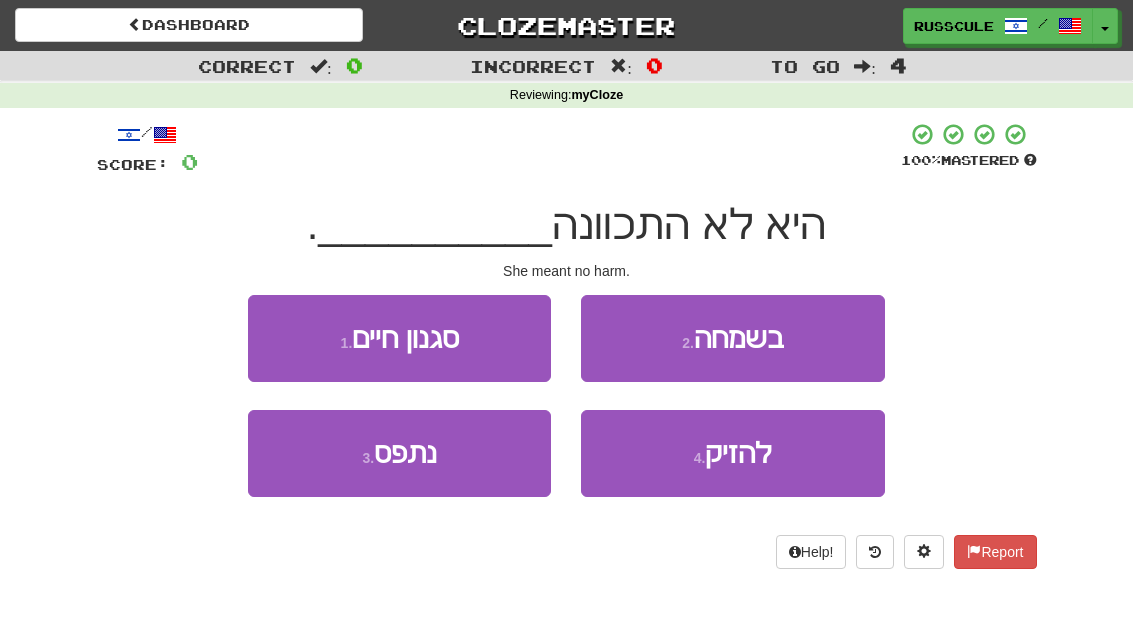 click on "2 .  בשמחה" at bounding box center (732, 338) 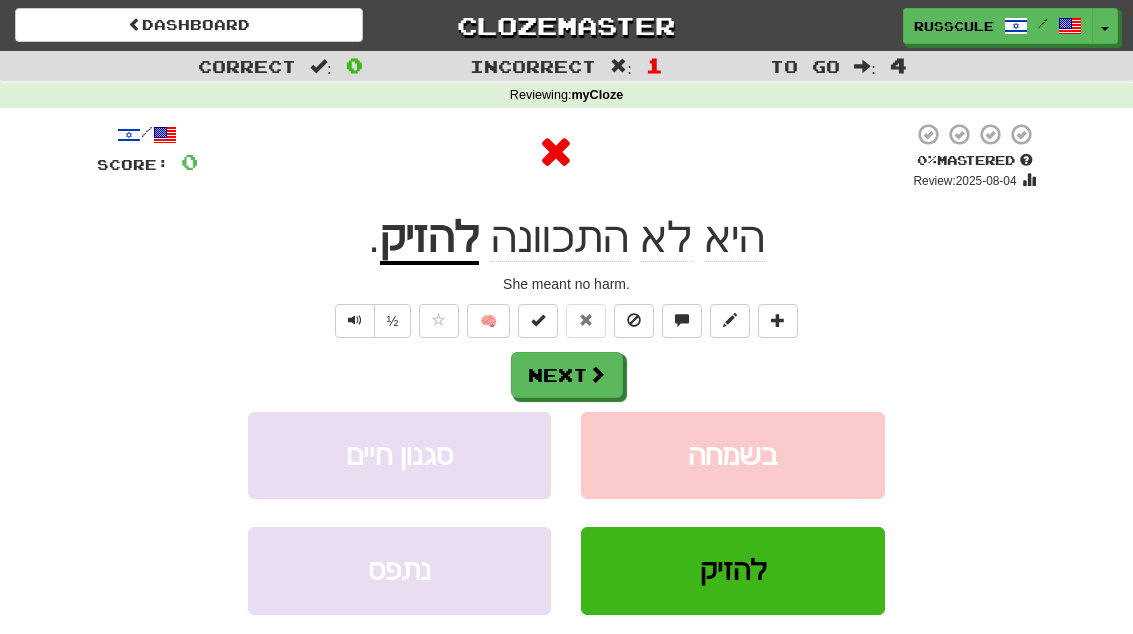 click on "Next" at bounding box center [567, 375] 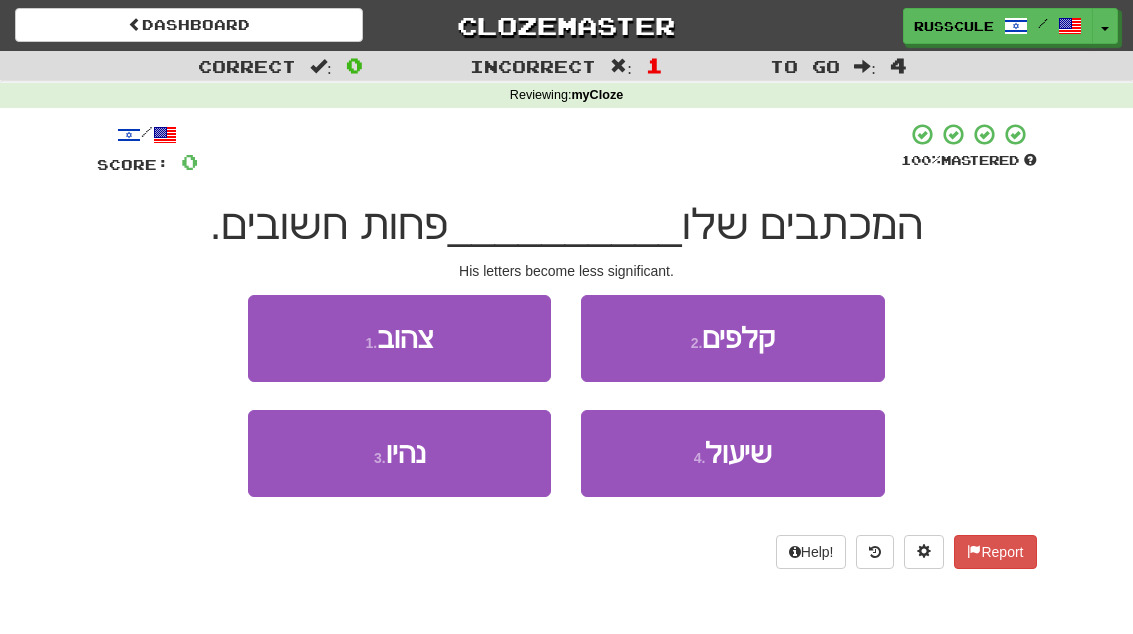 click on "3 .  נהיו" at bounding box center [399, 453] 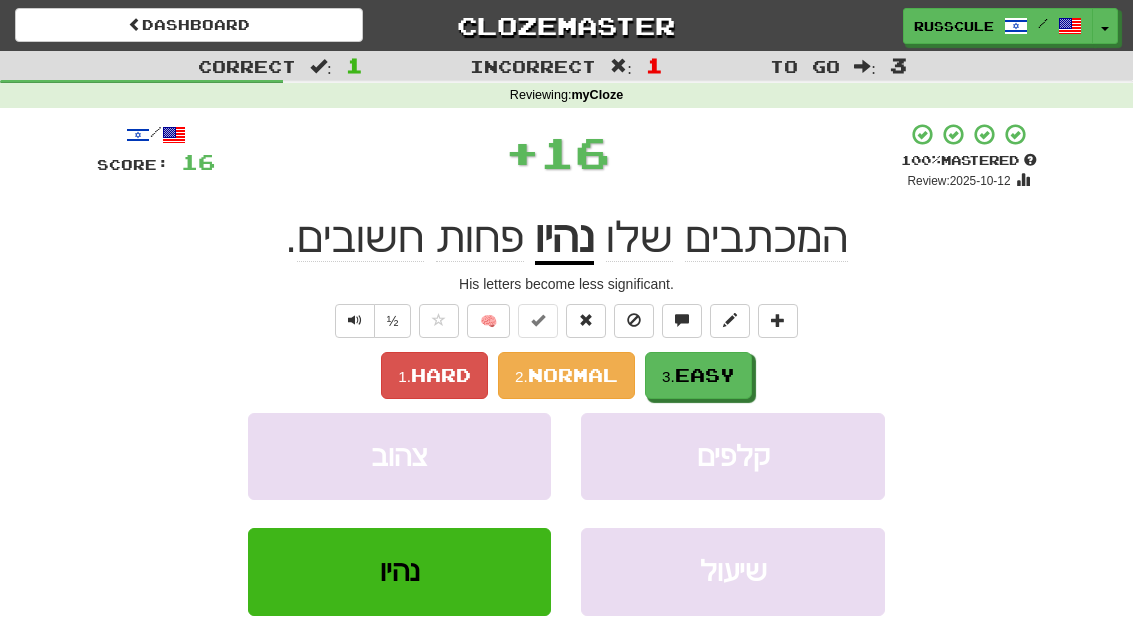 click on "Easy" at bounding box center (705, 375) 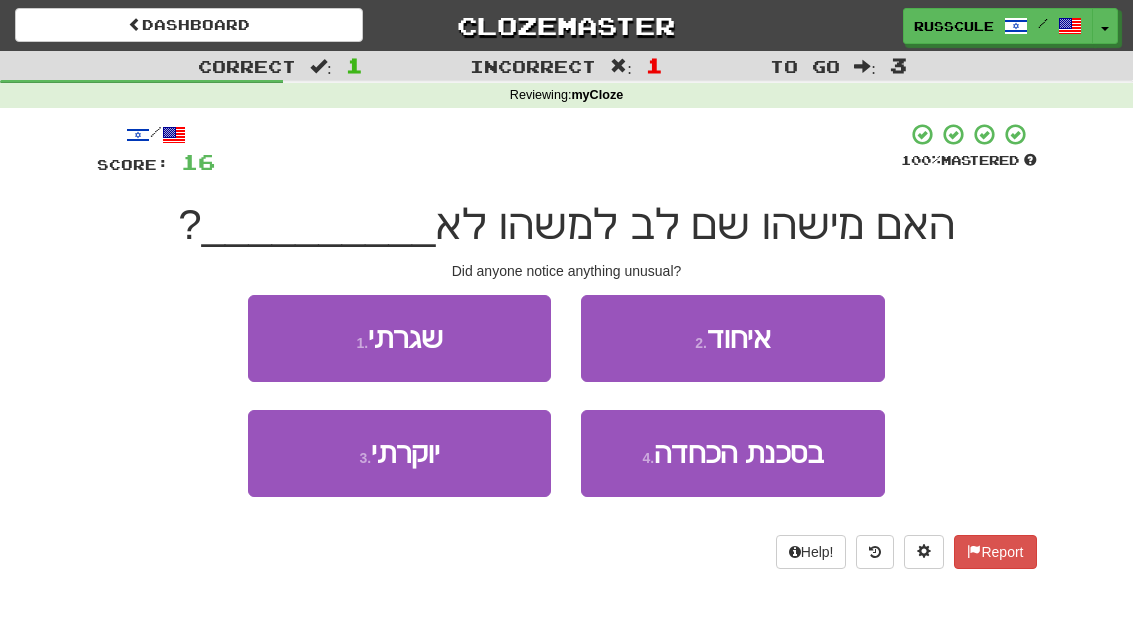 click on "1 .  שגרתי" at bounding box center (399, 338) 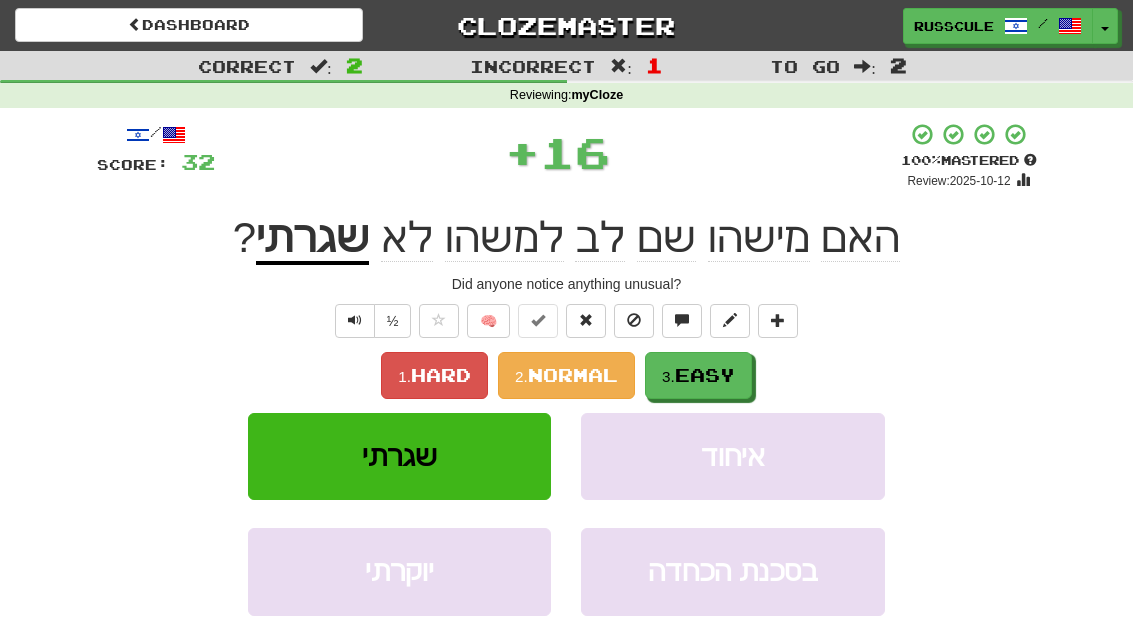 click on "Easy" at bounding box center (705, 375) 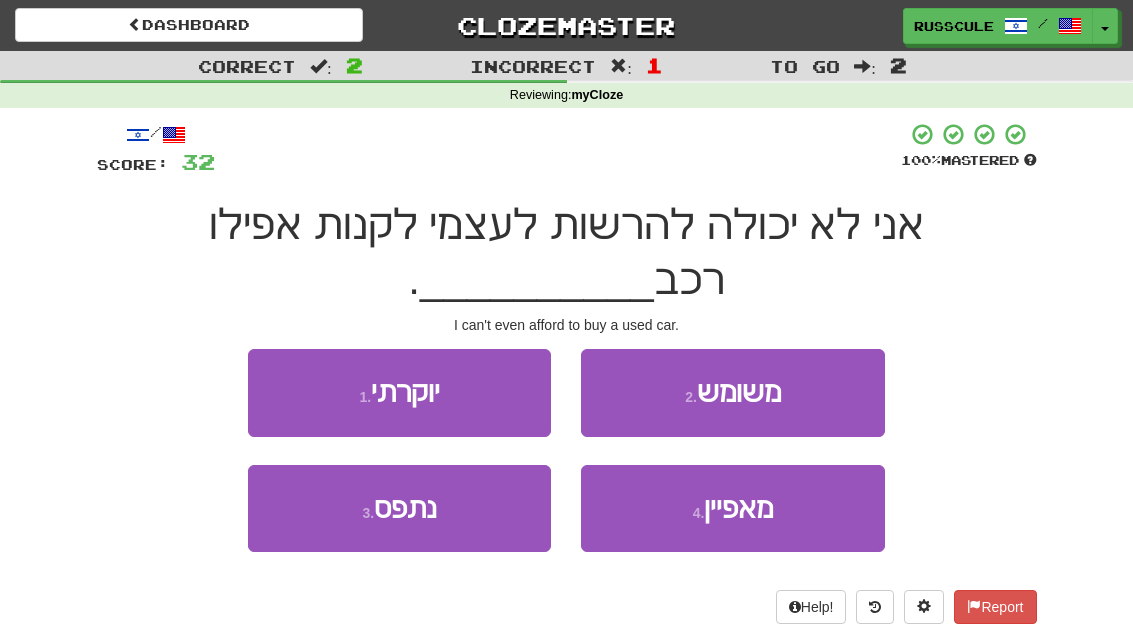 click on "2 .  משומש" at bounding box center [732, 392] 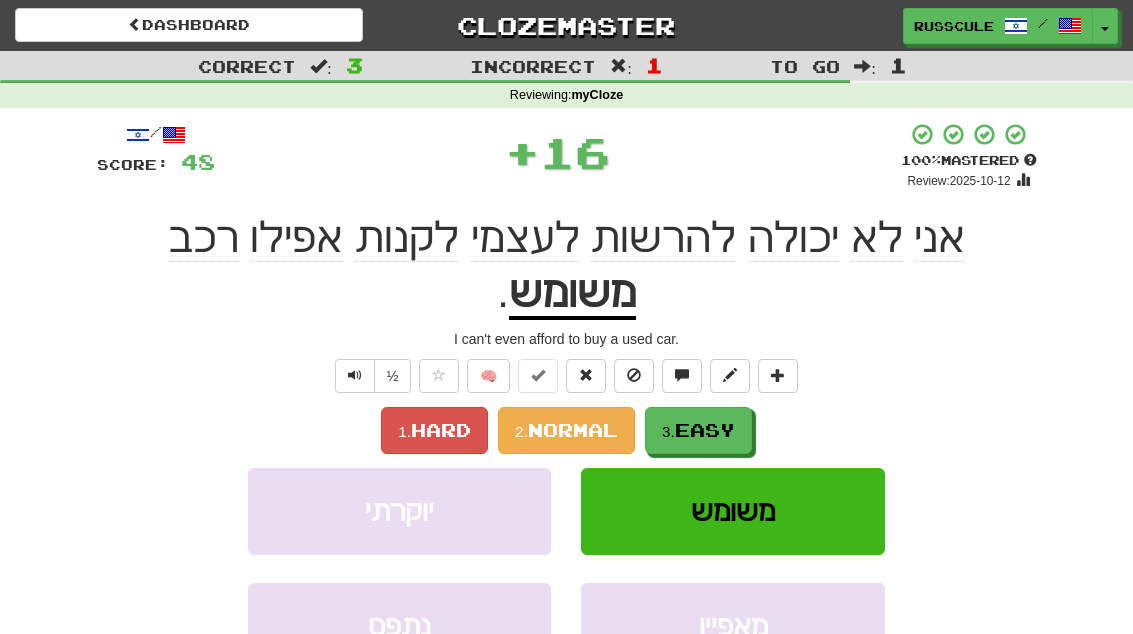 click on "3.  Easy" at bounding box center [698, 430] 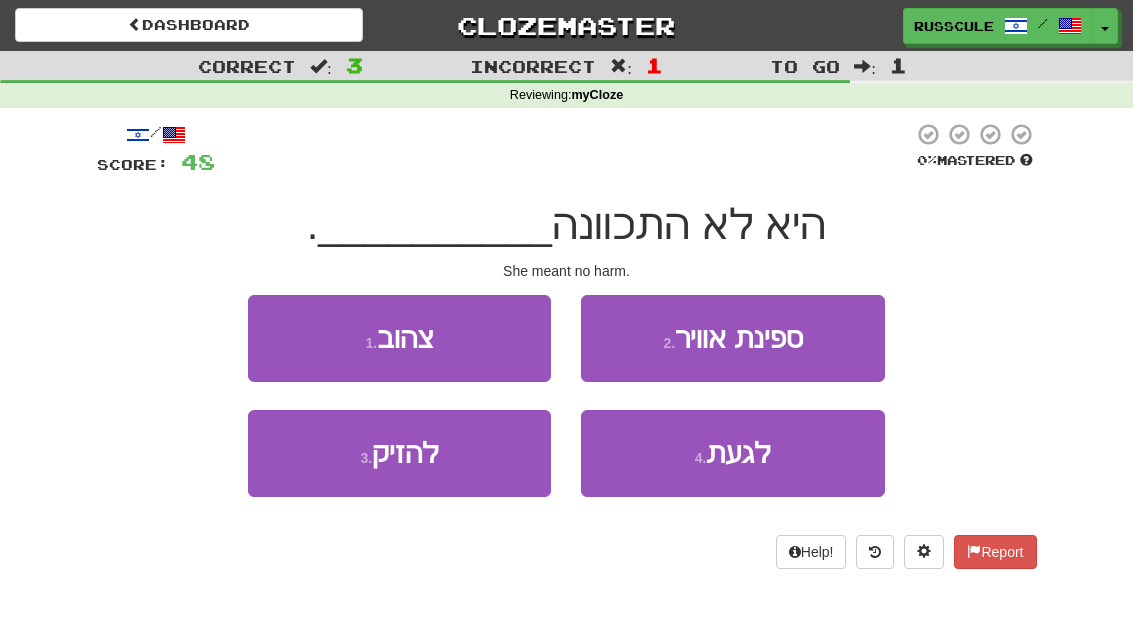 click on "3 .  להזיק" at bounding box center (399, 453) 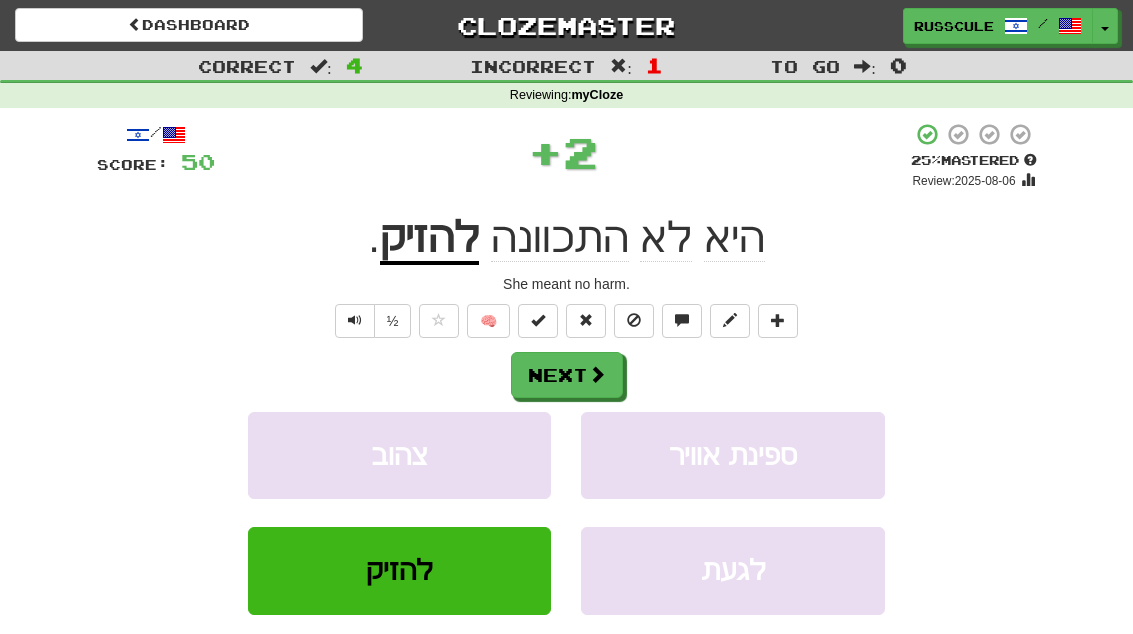 click on "Next" at bounding box center [567, 375] 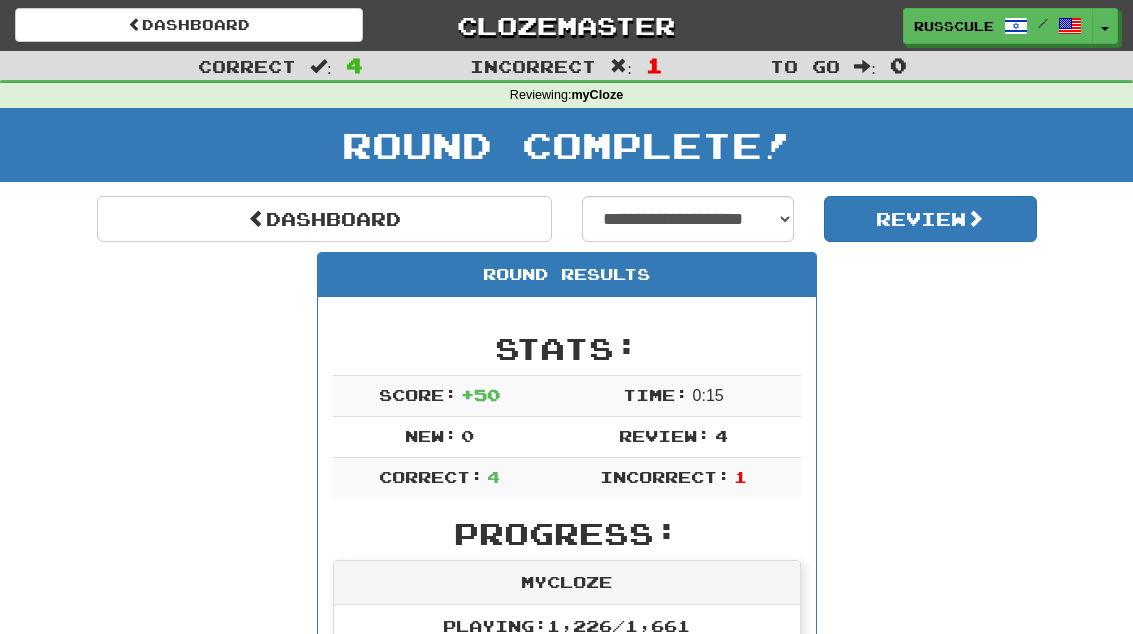 click on "Dashboard" at bounding box center [324, 219] 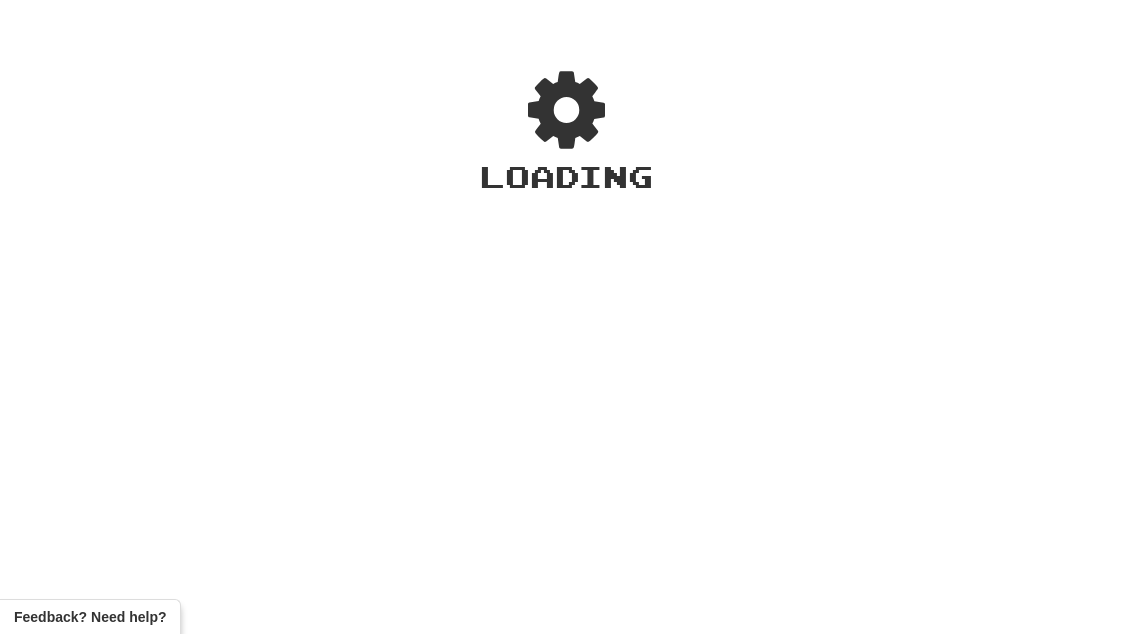 scroll, scrollTop: 0, scrollLeft: 0, axis: both 